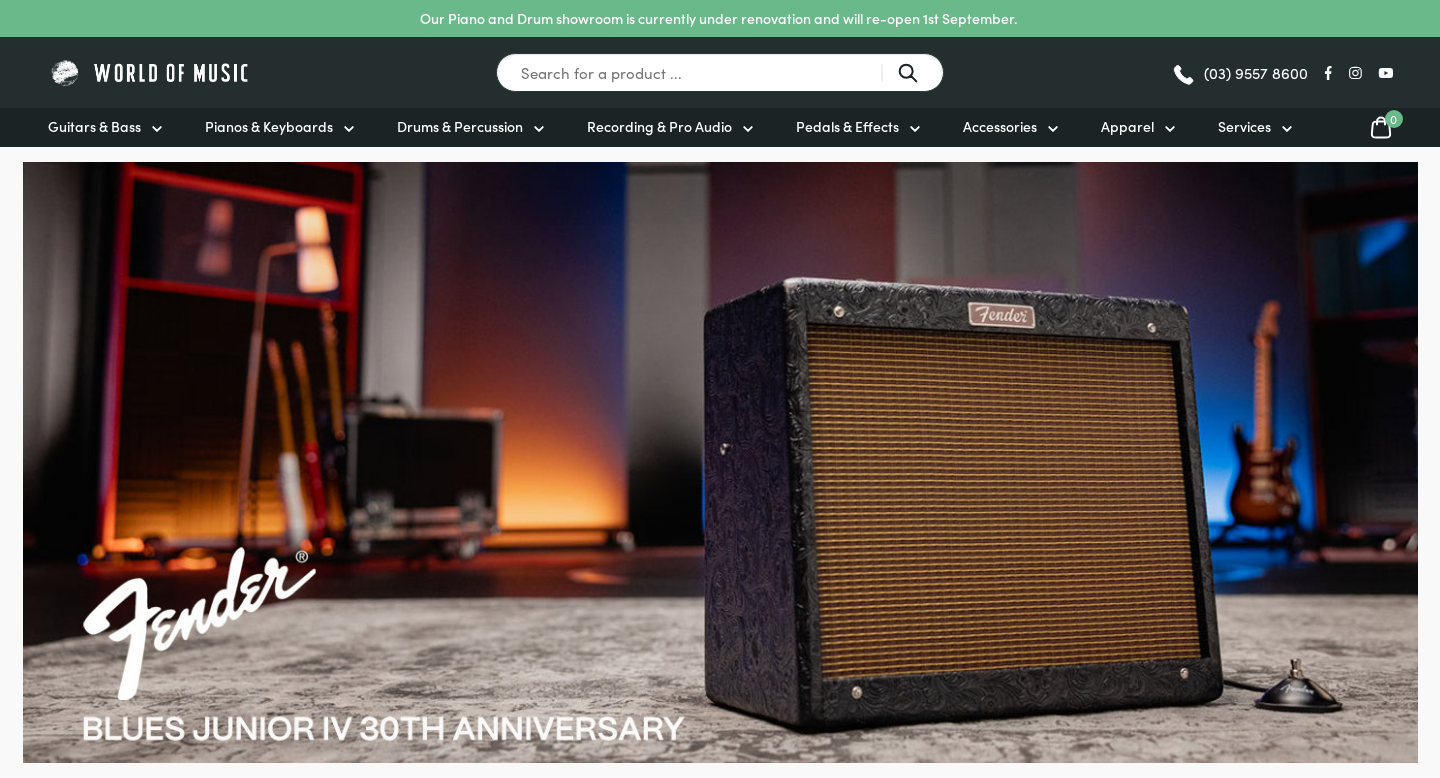 scroll, scrollTop: 0, scrollLeft: 0, axis: both 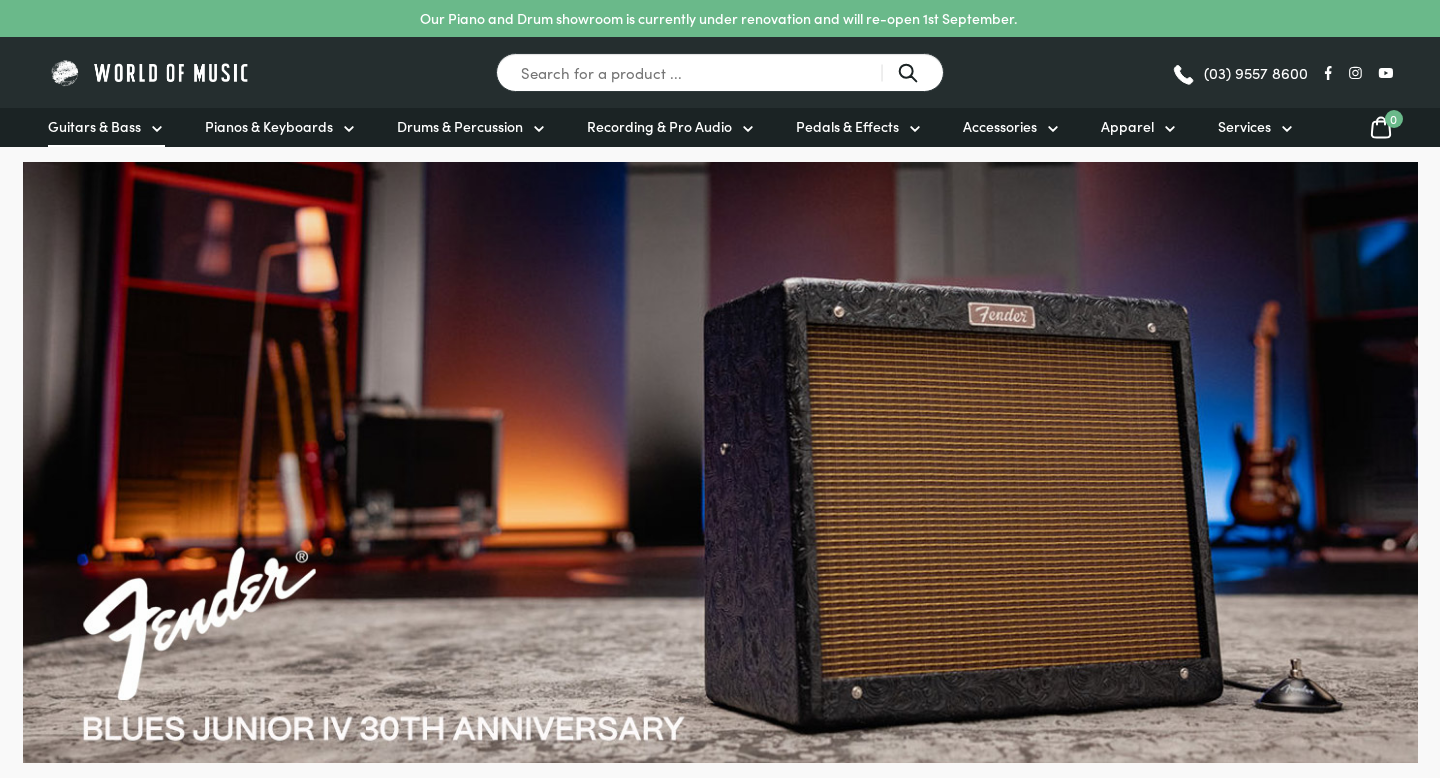 click on "Guitars & Bass" at bounding box center (106, 127) 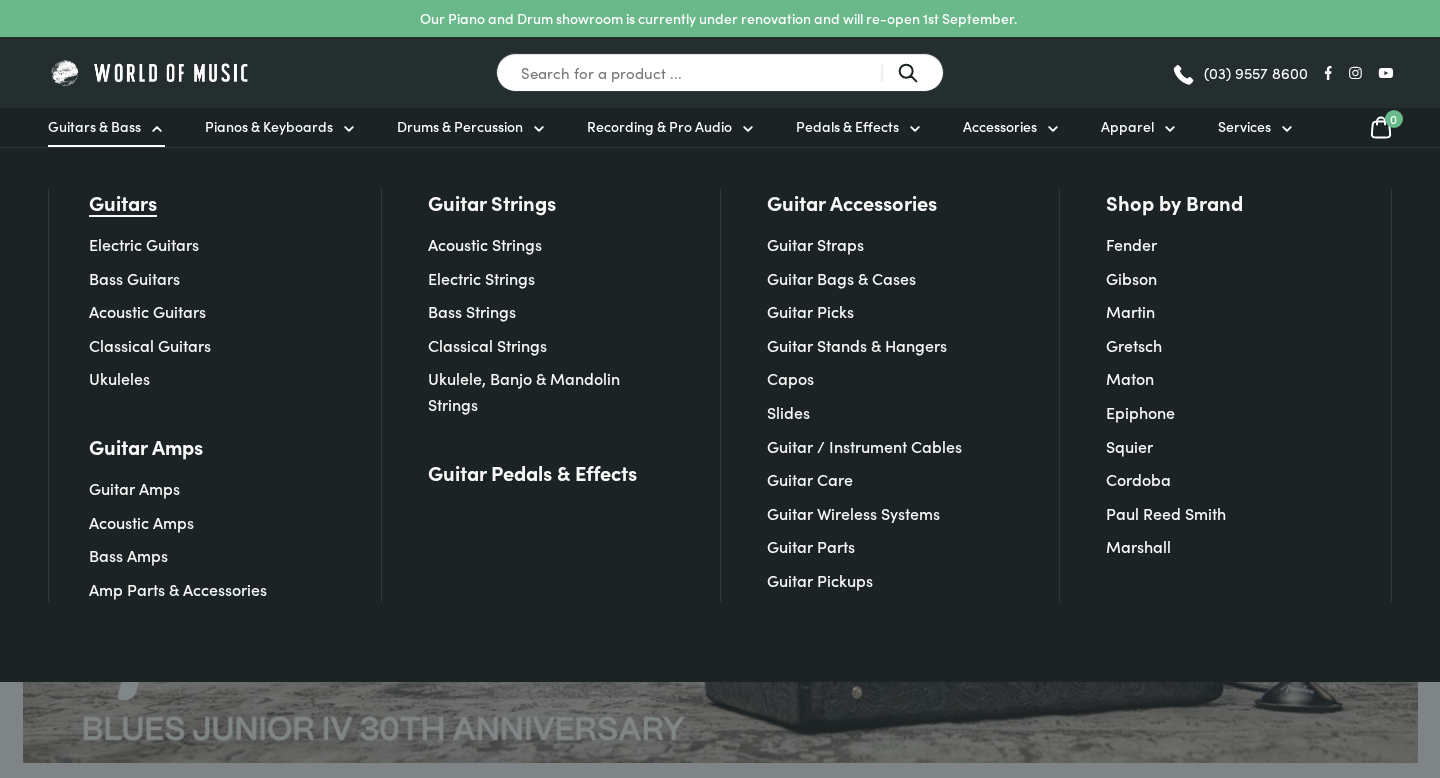 scroll, scrollTop: 0, scrollLeft: 0, axis: both 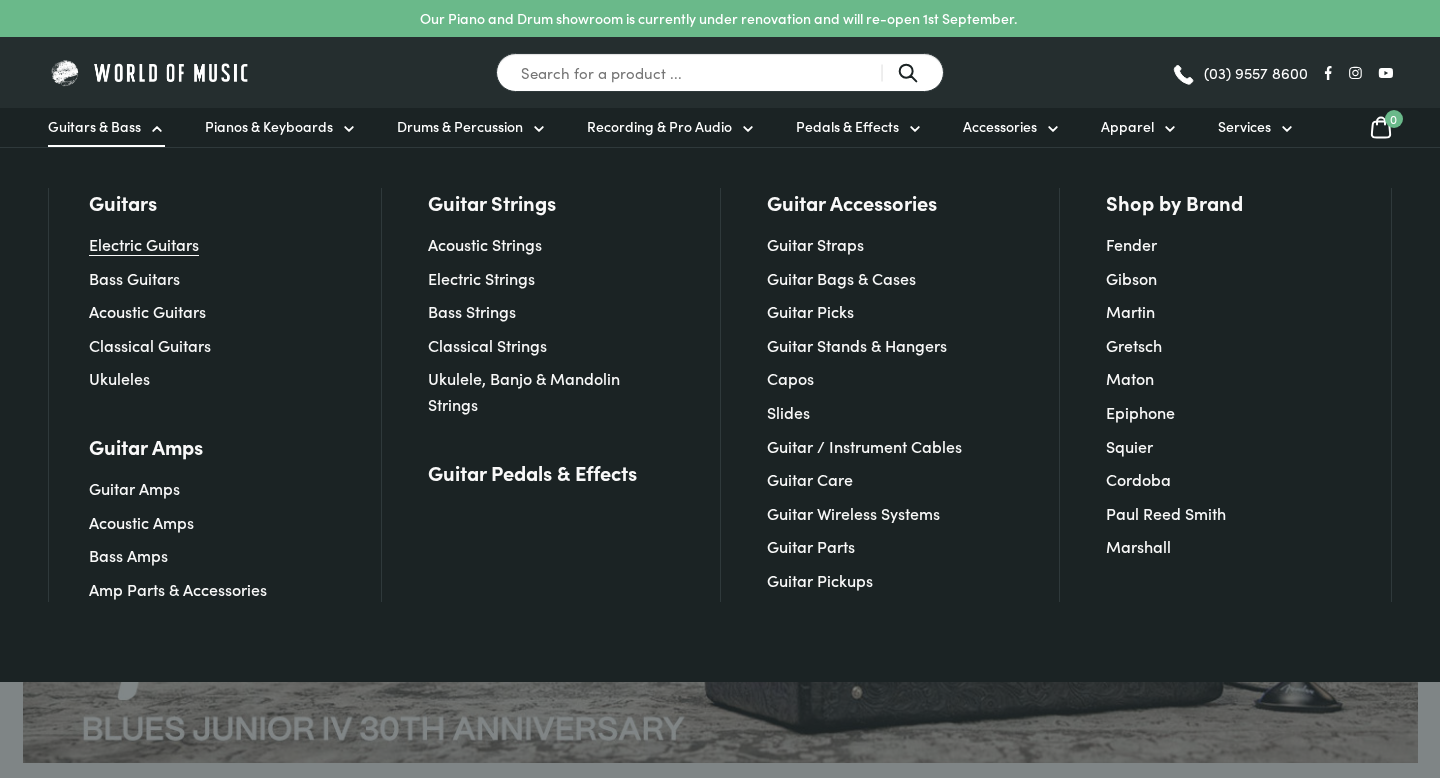 click on "Electric Guitars" at bounding box center [144, 244] 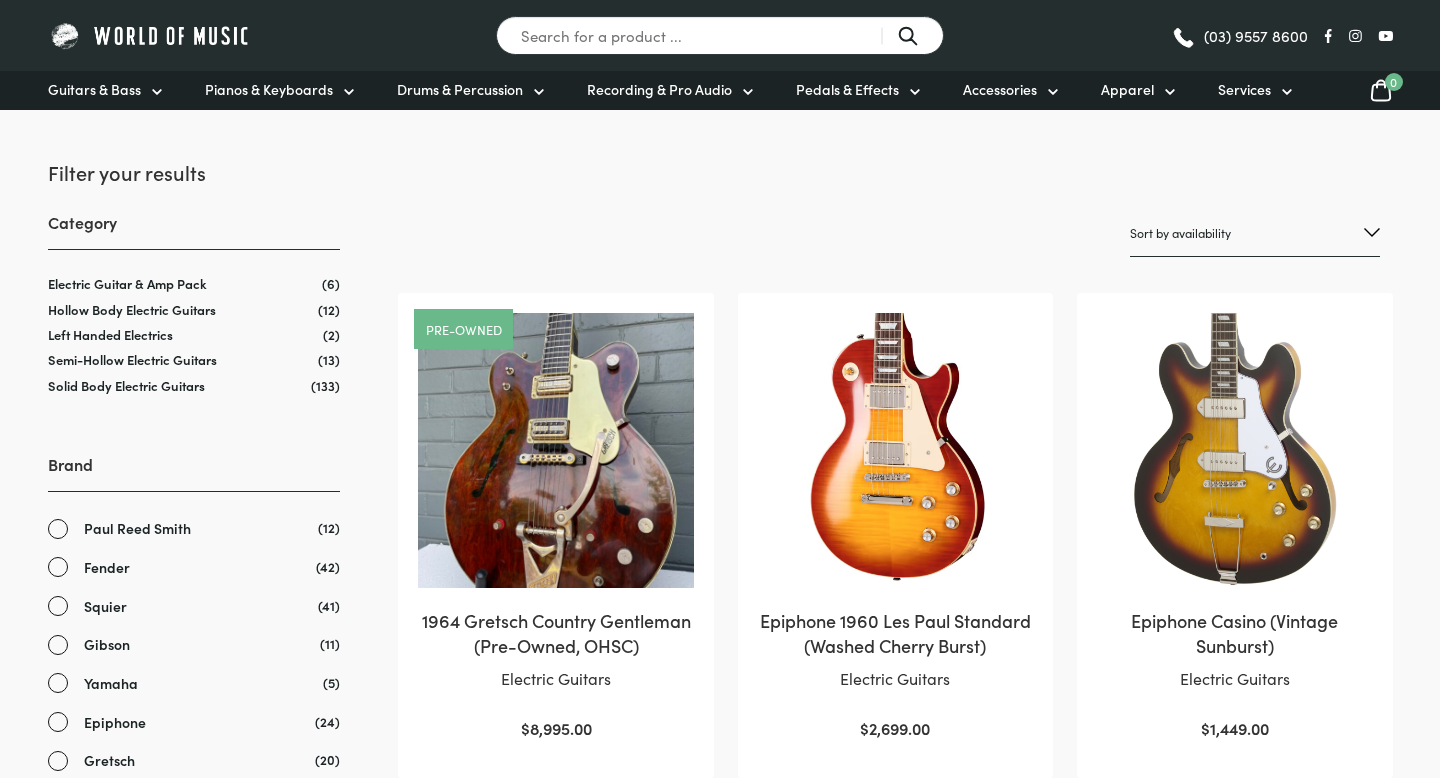 scroll, scrollTop: 0, scrollLeft: 0, axis: both 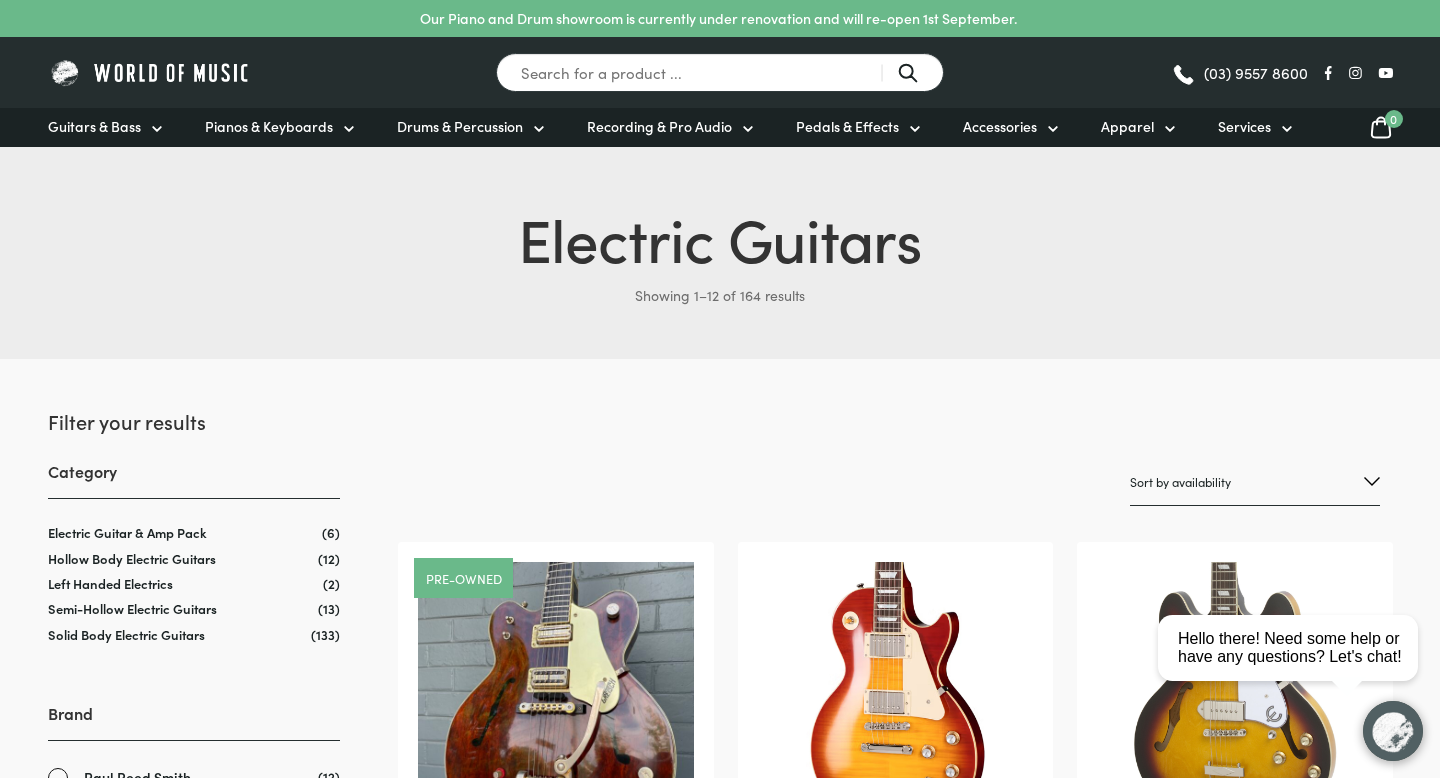 click on "Sort by popularity
Sort by average rating
Sort by latest
Sort by price: low to high
Sort by price: high to low
Sort by name: A to Z
Sort by name: Z to A
Sort by availability
Show sale items first" at bounding box center [1255, 482] 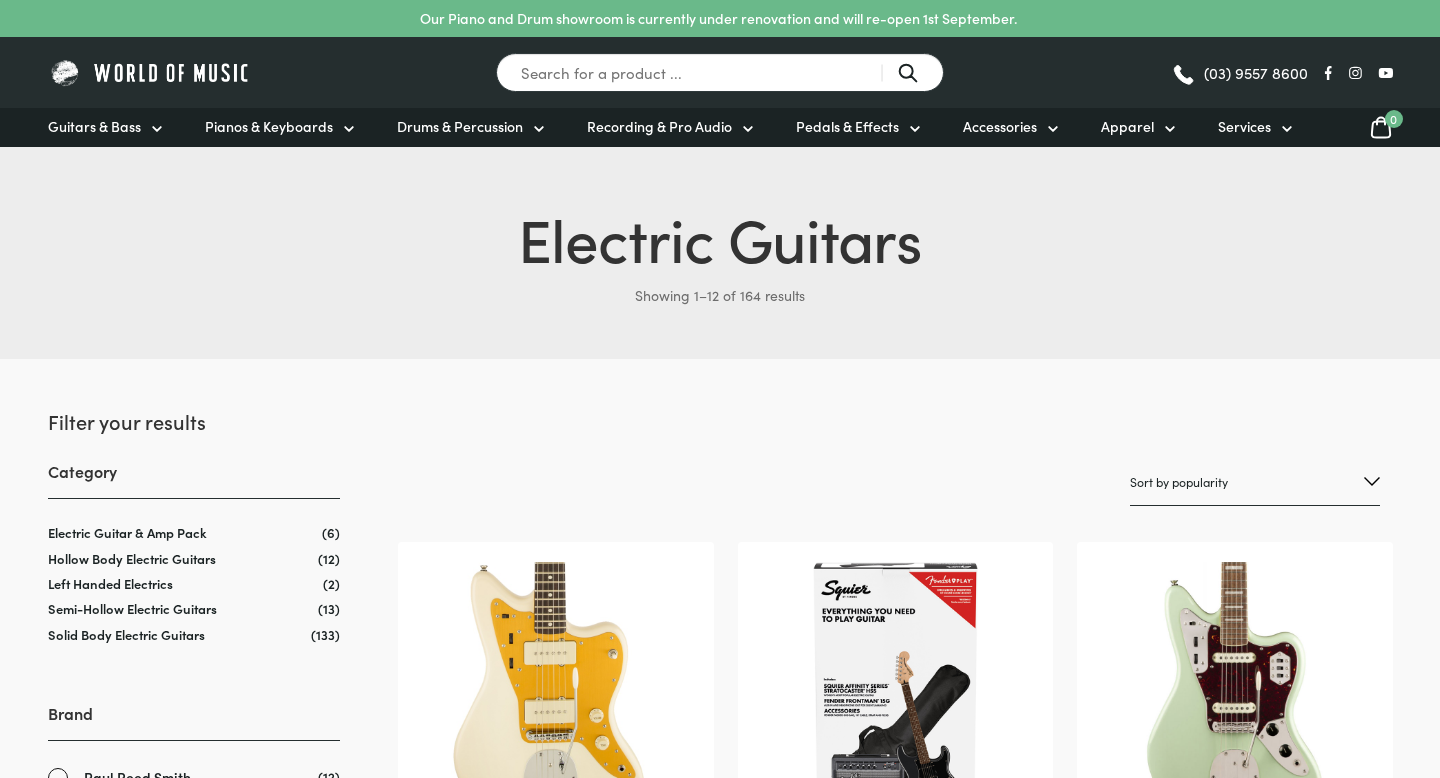 scroll, scrollTop: 0, scrollLeft: 0, axis: both 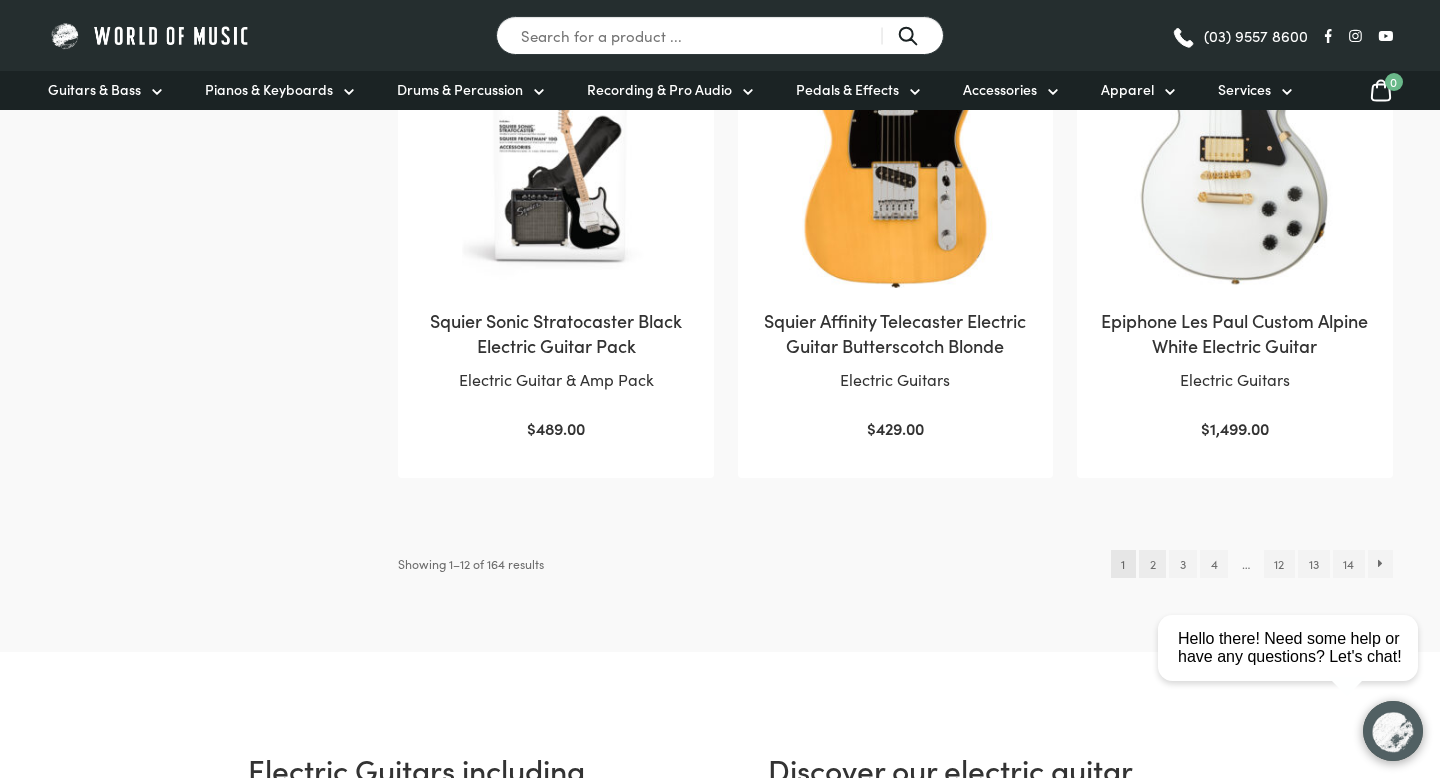 click on "2" at bounding box center [1152, 564] 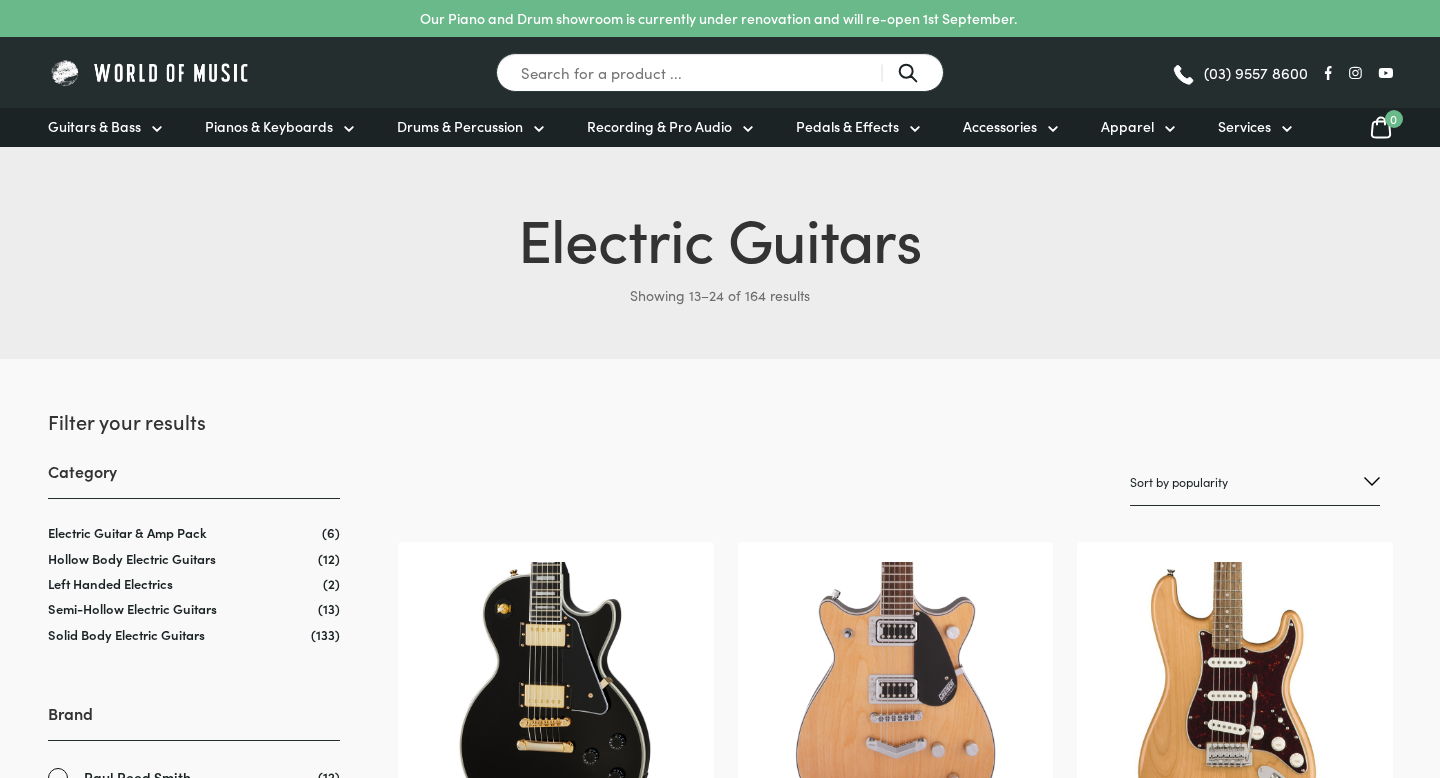 scroll, scrollTop: 0, scrollLeft: 0, axis: both 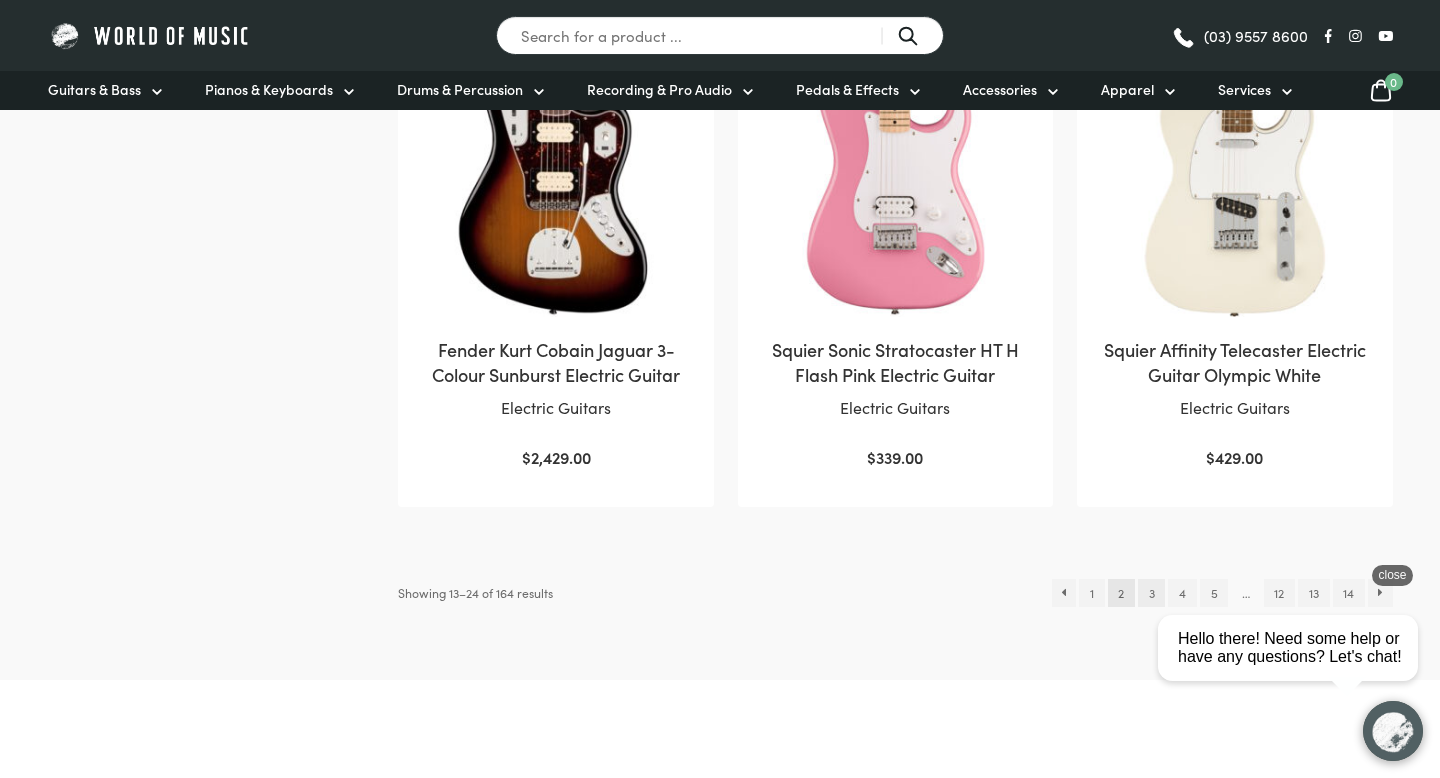 click on "3" at bounding box center (1151, 593) 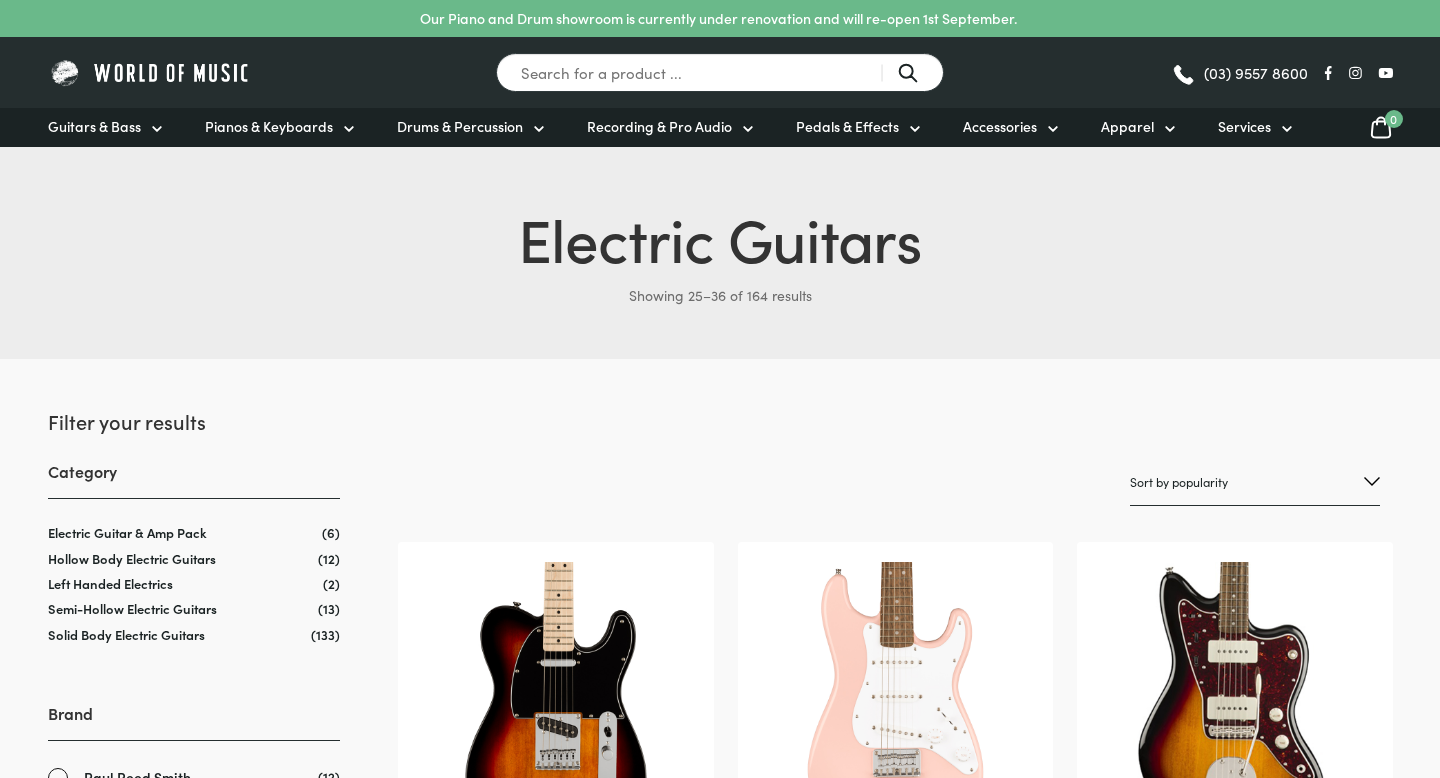 scroll, scrollTop: 0, scrollLeft: 0, axis: both 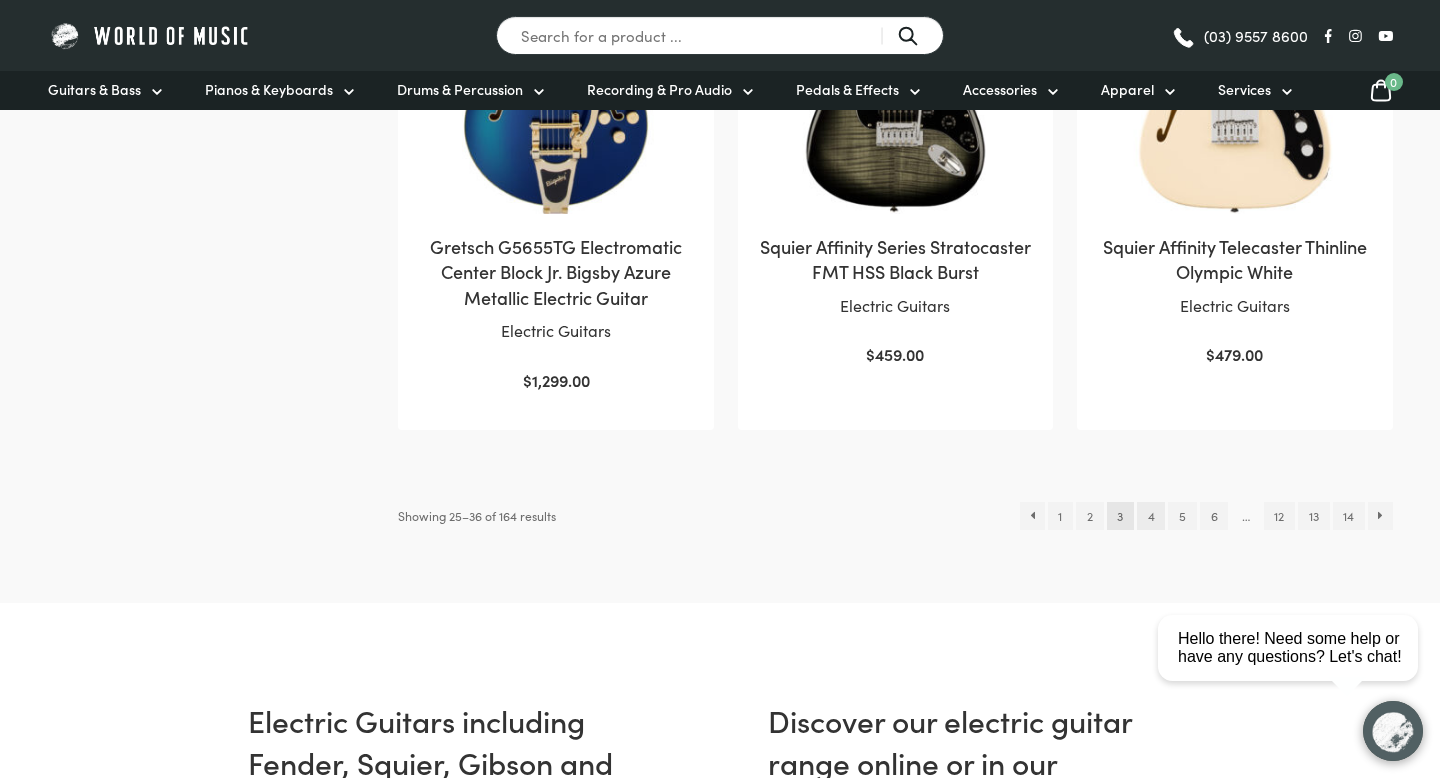 click on "4" at bounding box center [1151, 516] 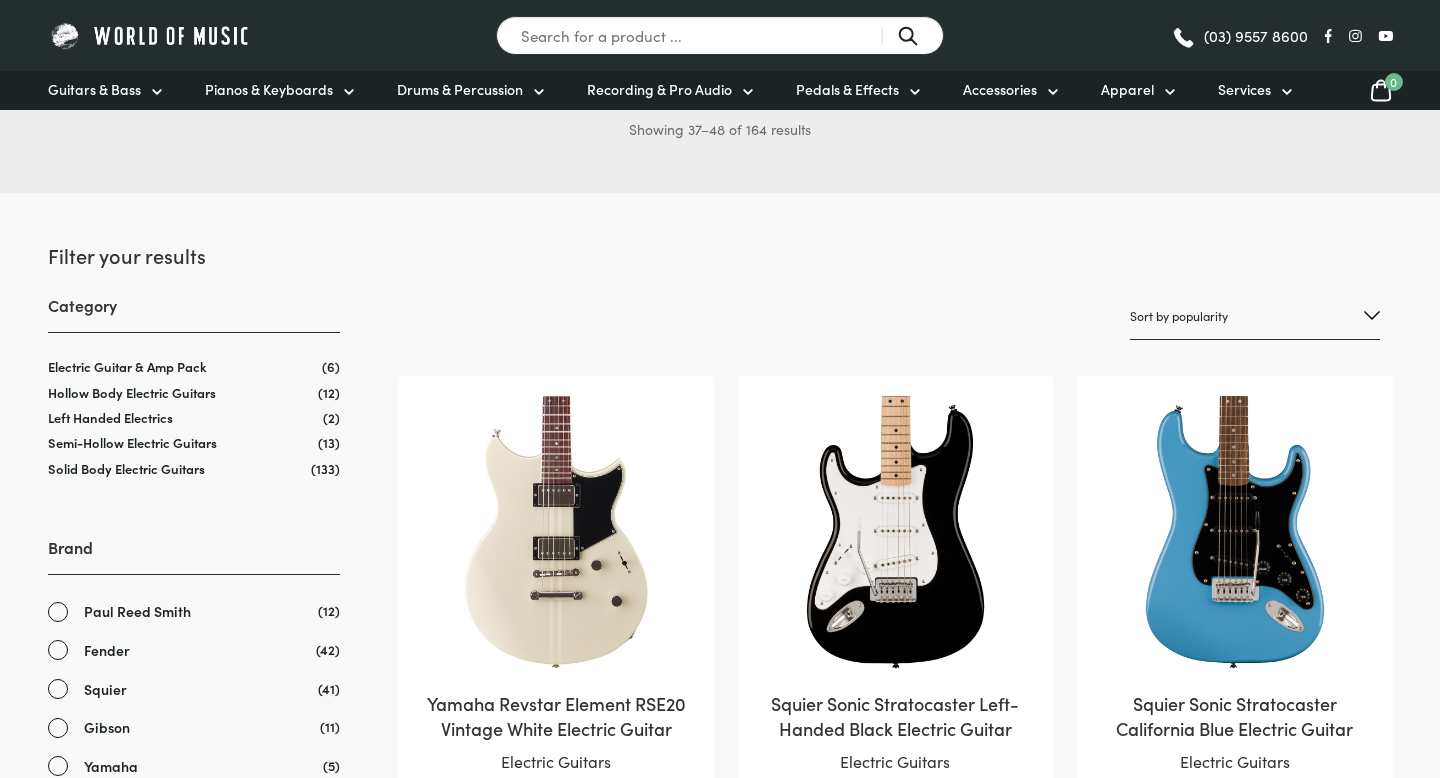 scroll, scrollTop: 0, scrollLeft: 0, axis: both 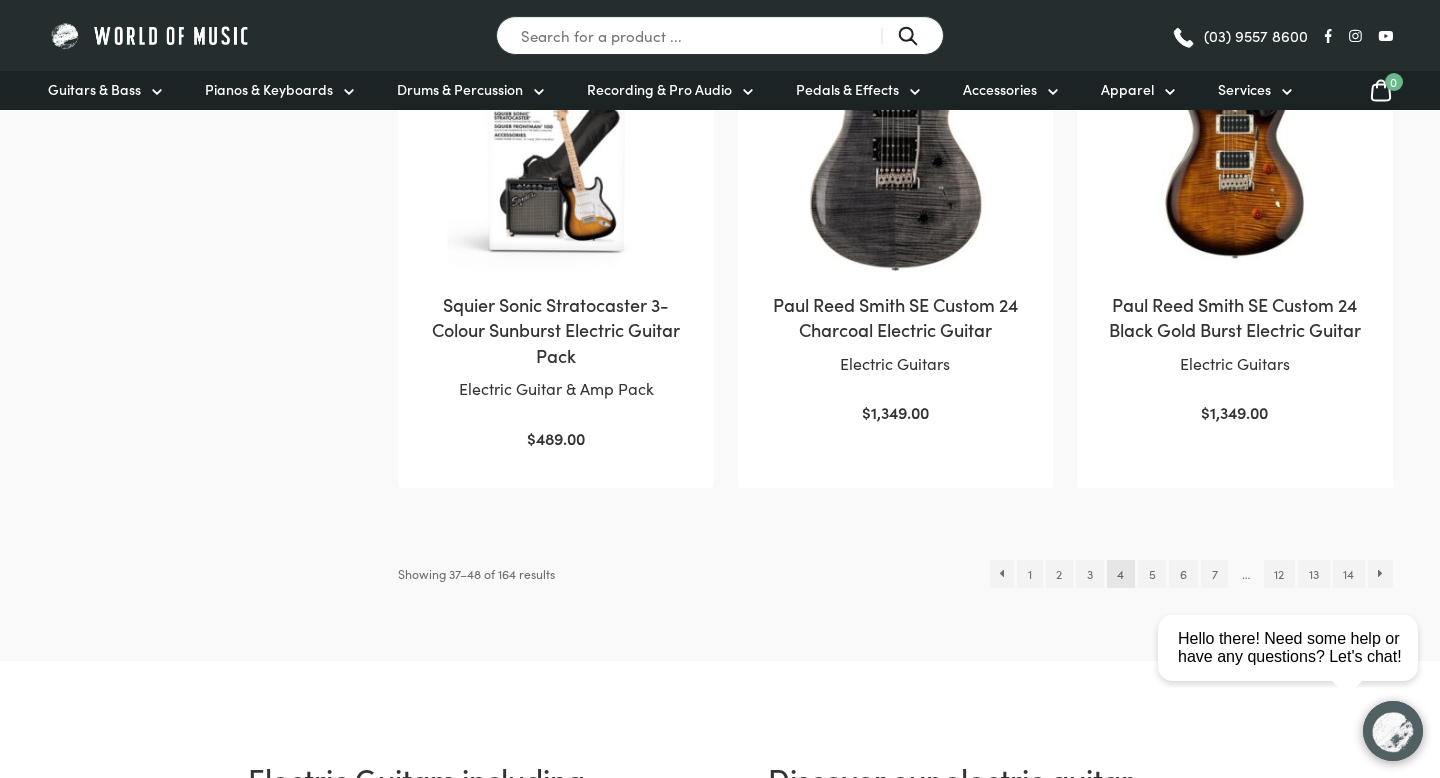 click on "close Hello there! Need some help or have any questions? Let's chat!" at bounding box center [1295, 558] 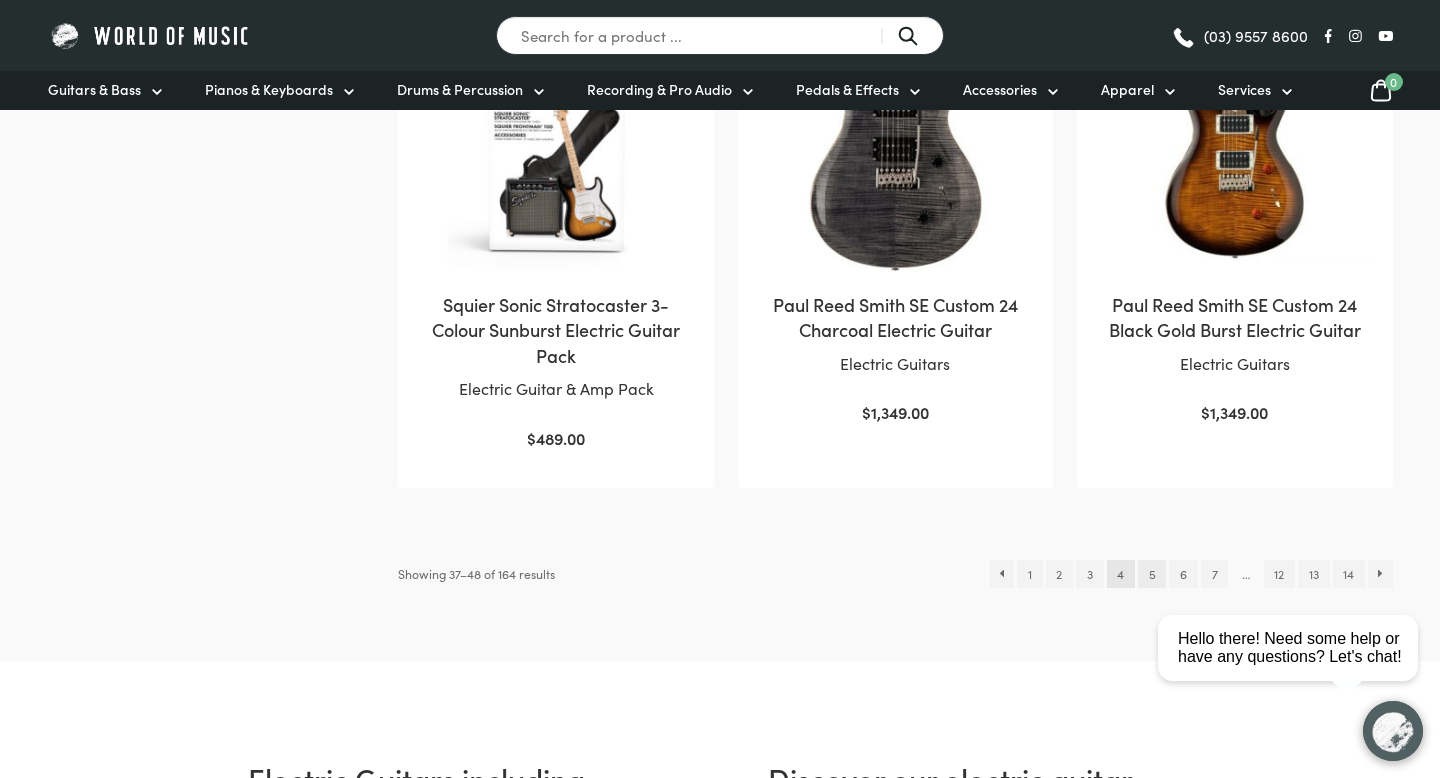 click on "5" at bounding box center (1152, 574) 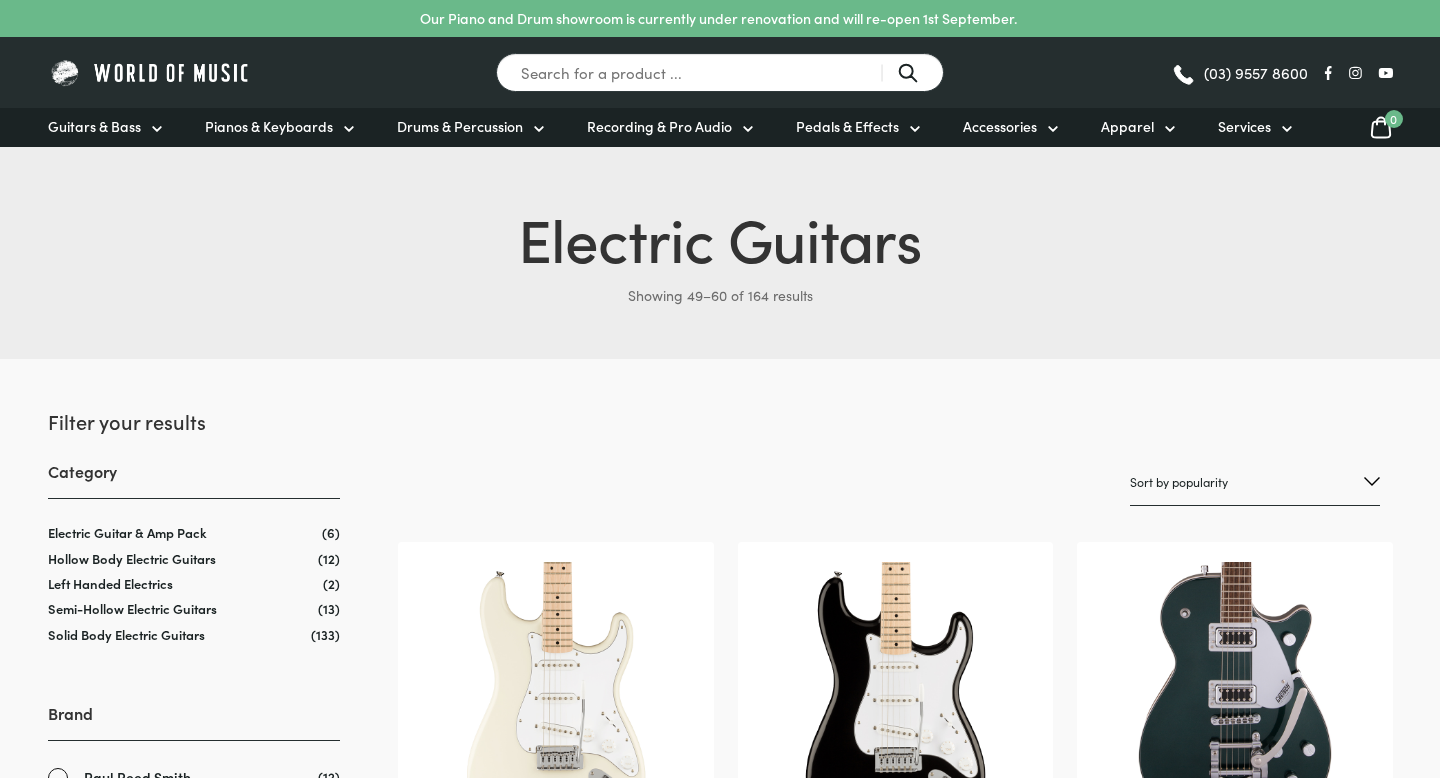 scroll, scrollTop: 0, scrollLeft: 0, axis: both 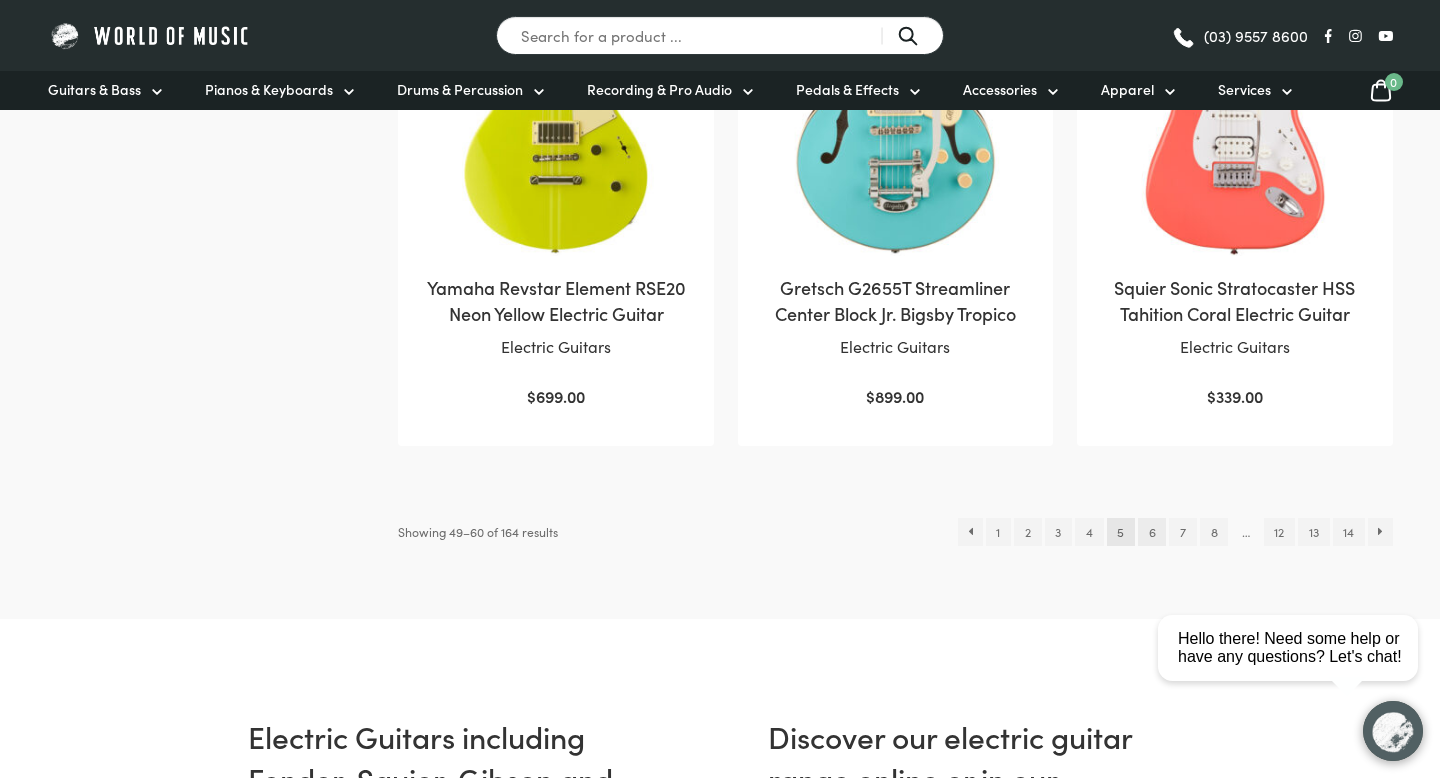 click on "6" at bounding box center [1152, 532] 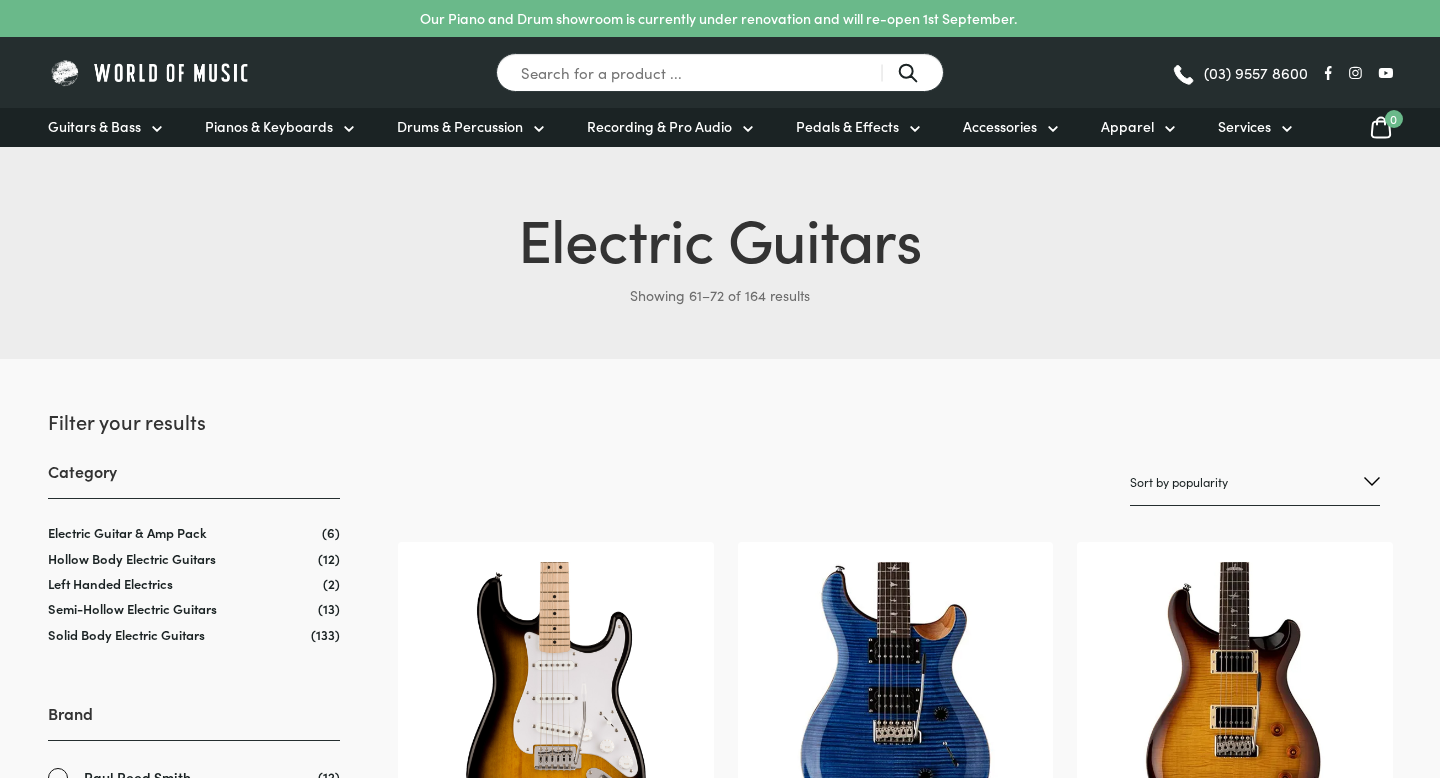 scroll, scrollTop: 0, scrollLeft: 0, axis: both 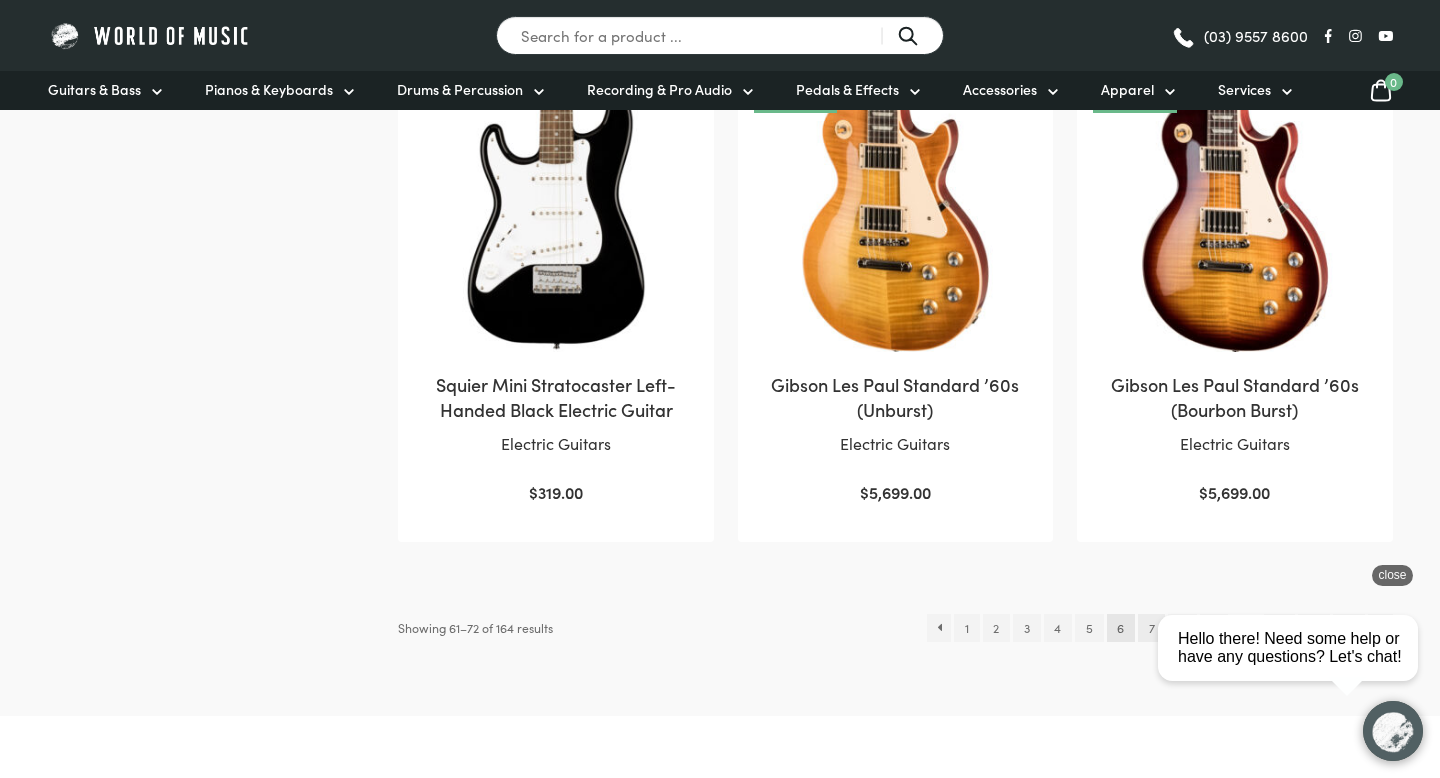 click on "7" at bounding box center (1151, 628) 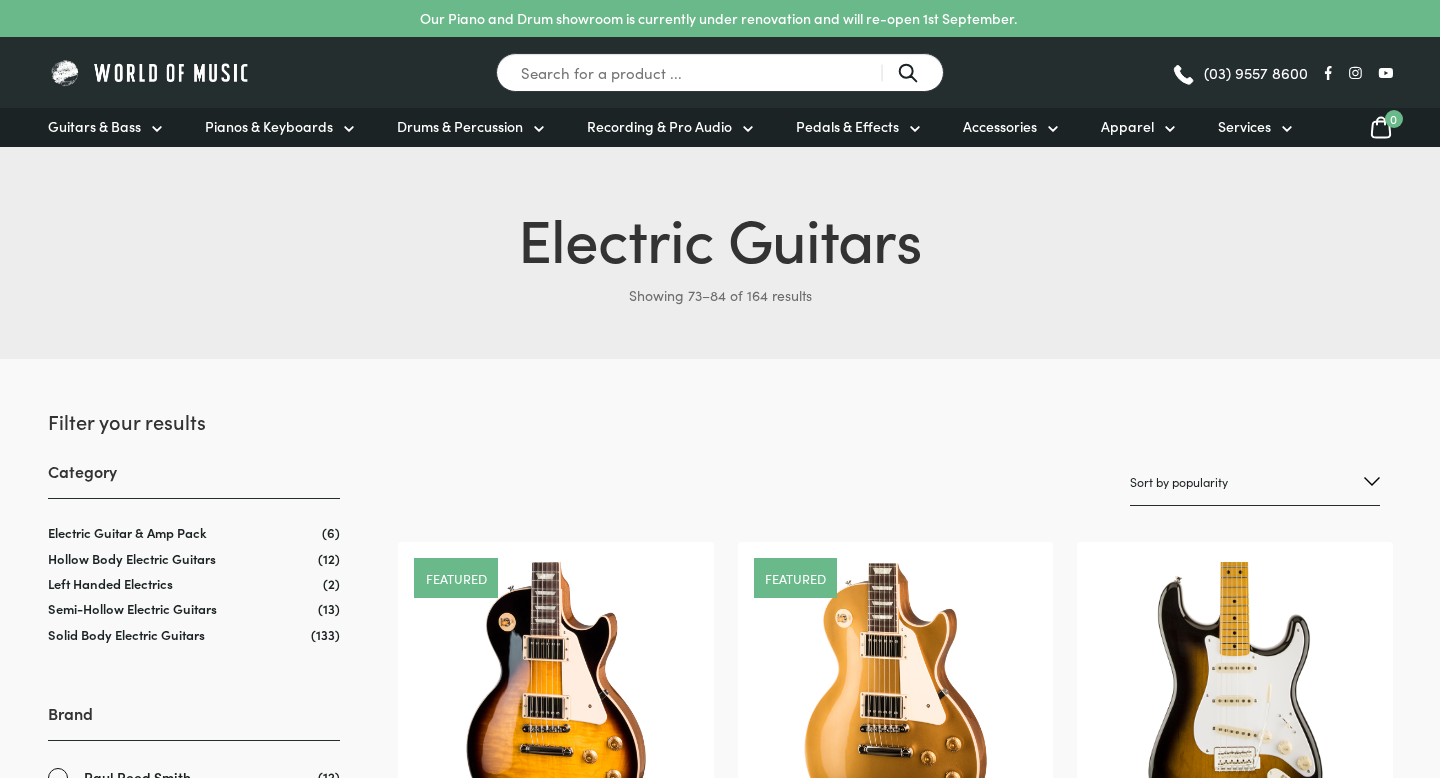 scroll, scrollTop: 0, scrollLeft: 0, axis: both 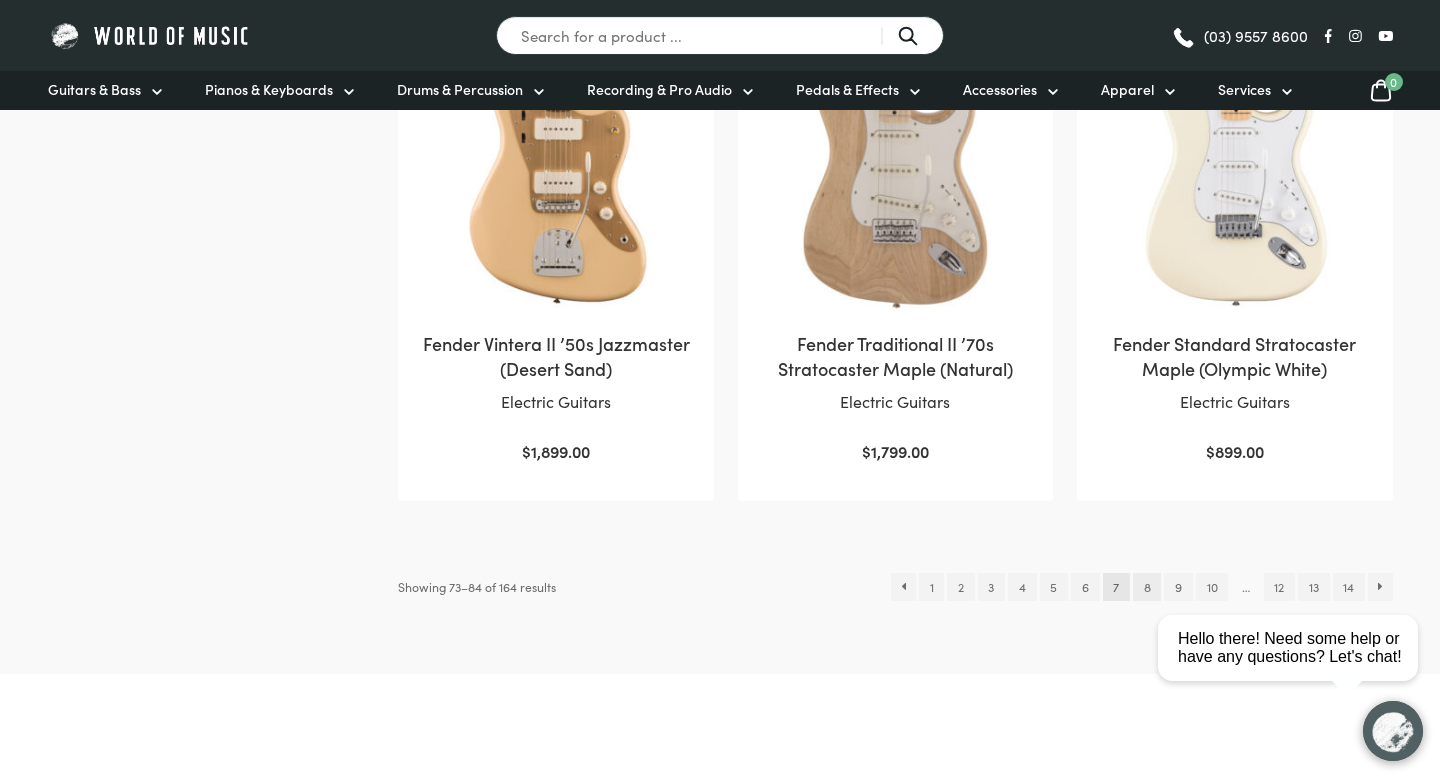 click on "8" at bounding box center [1147, 587] 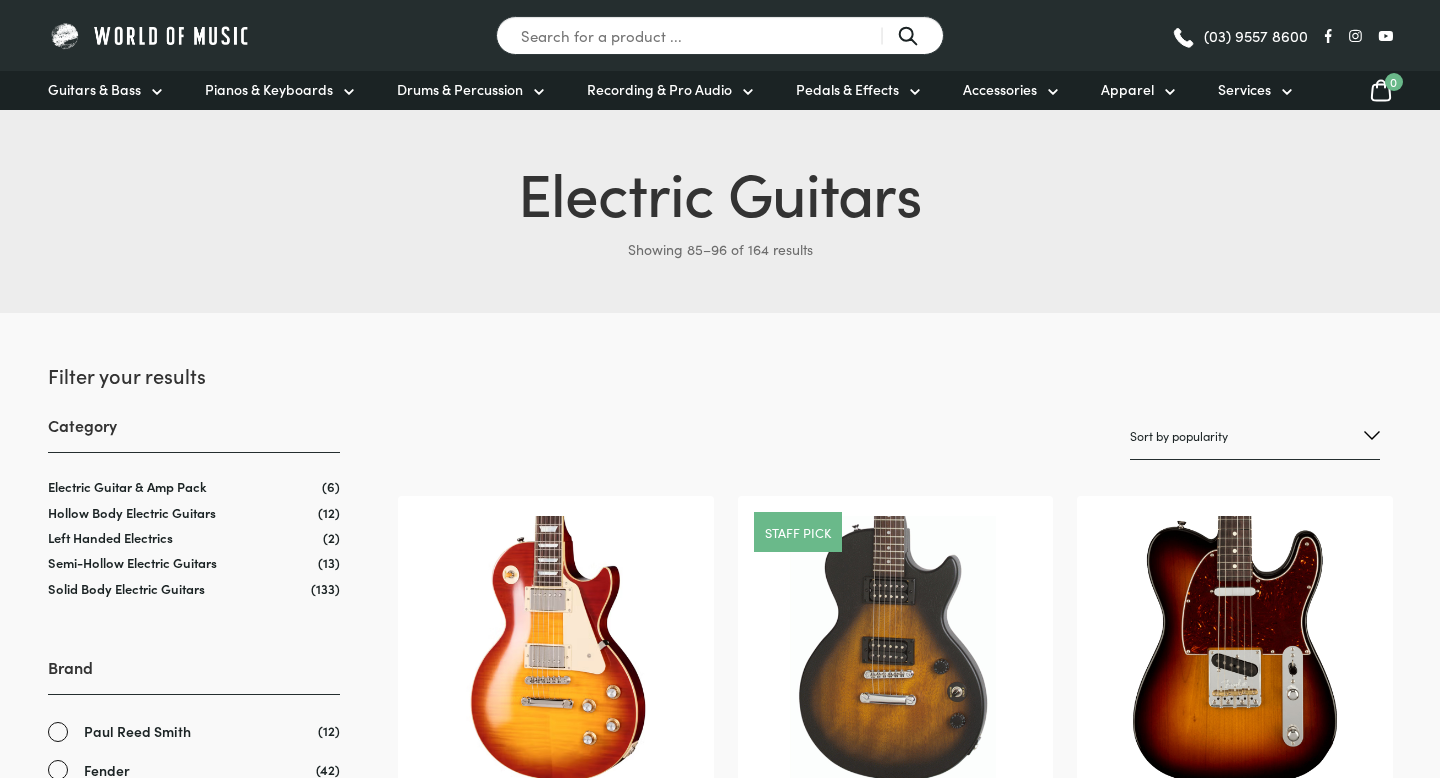 scroll, scrollTop: 0, scrollLeft: 0, axis: both 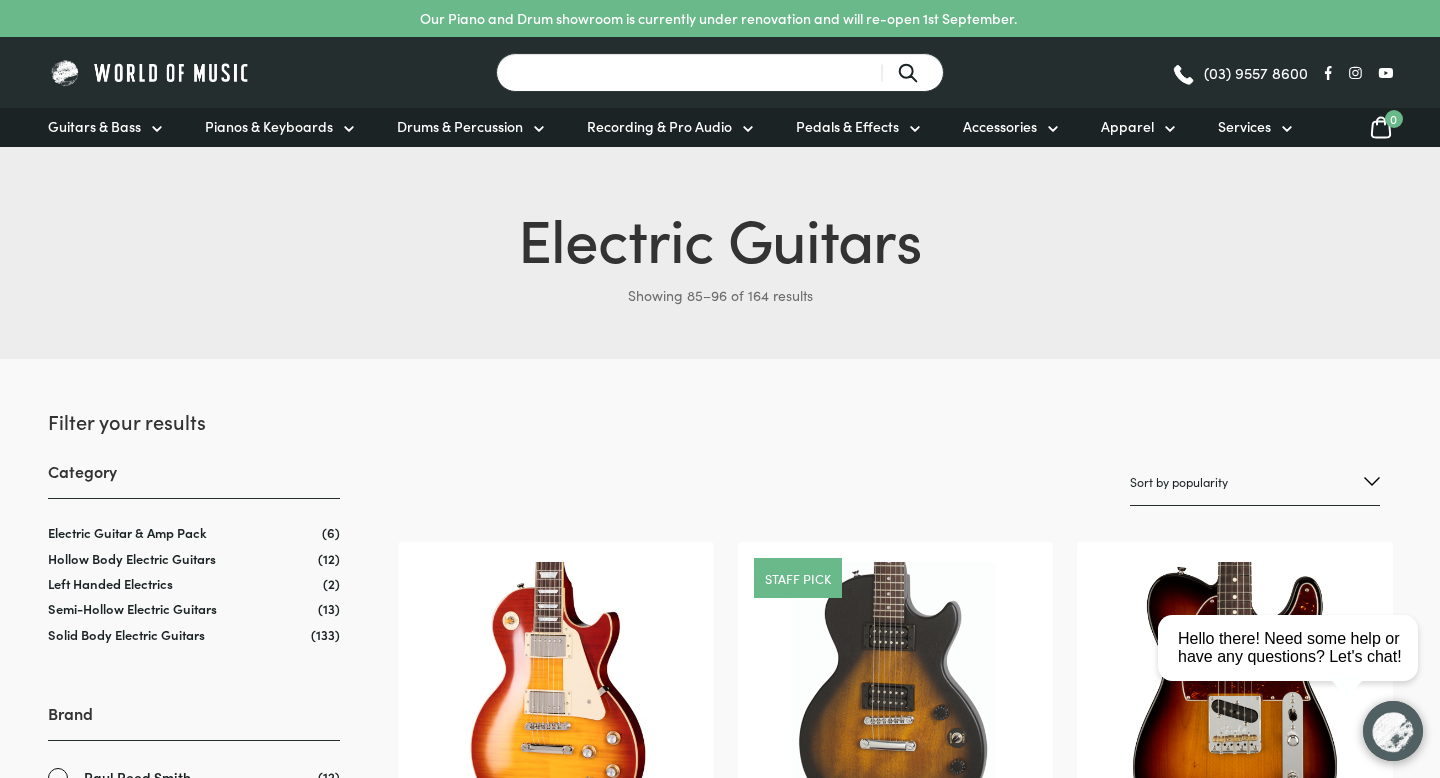 click on "Search for a product ..." at bounding box center (720, 72) 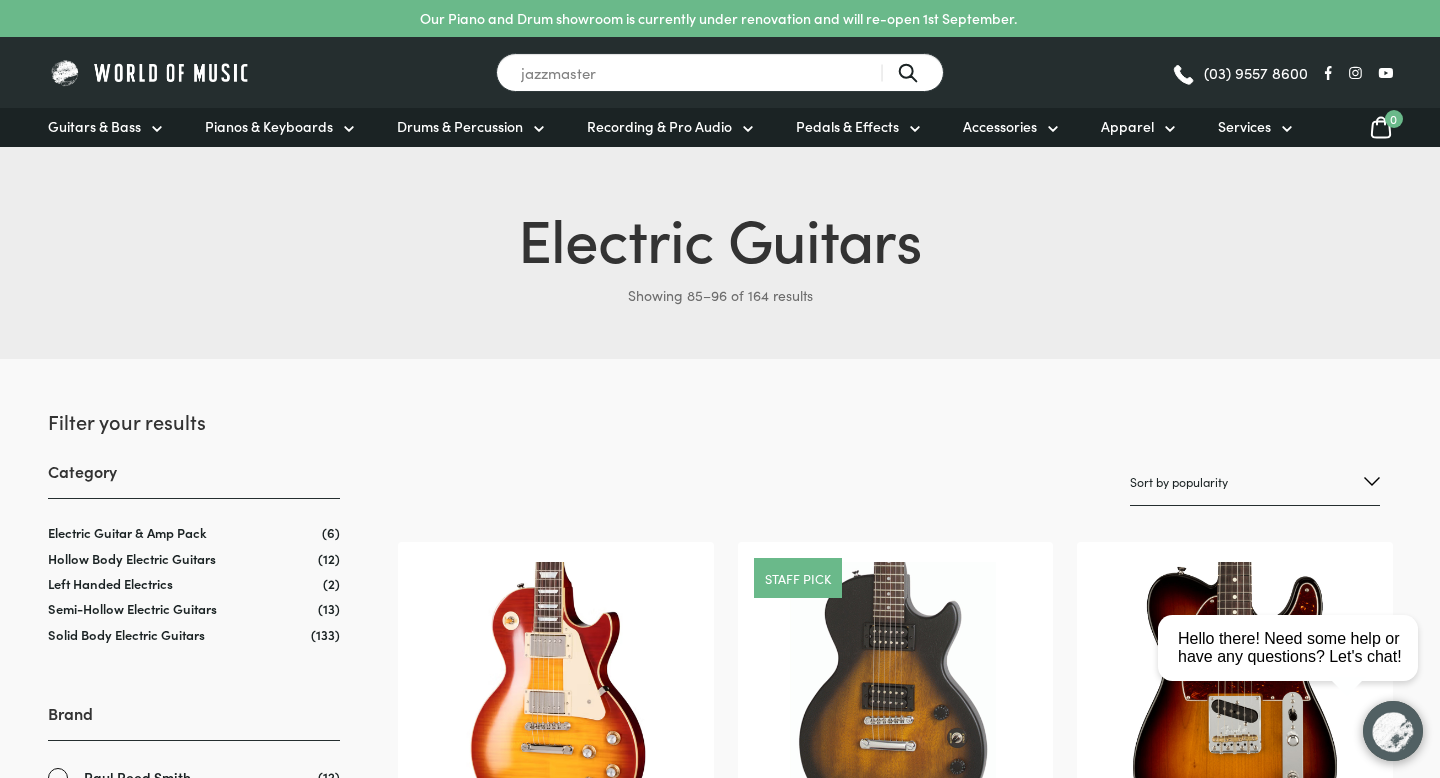 type on "jazzmaster" 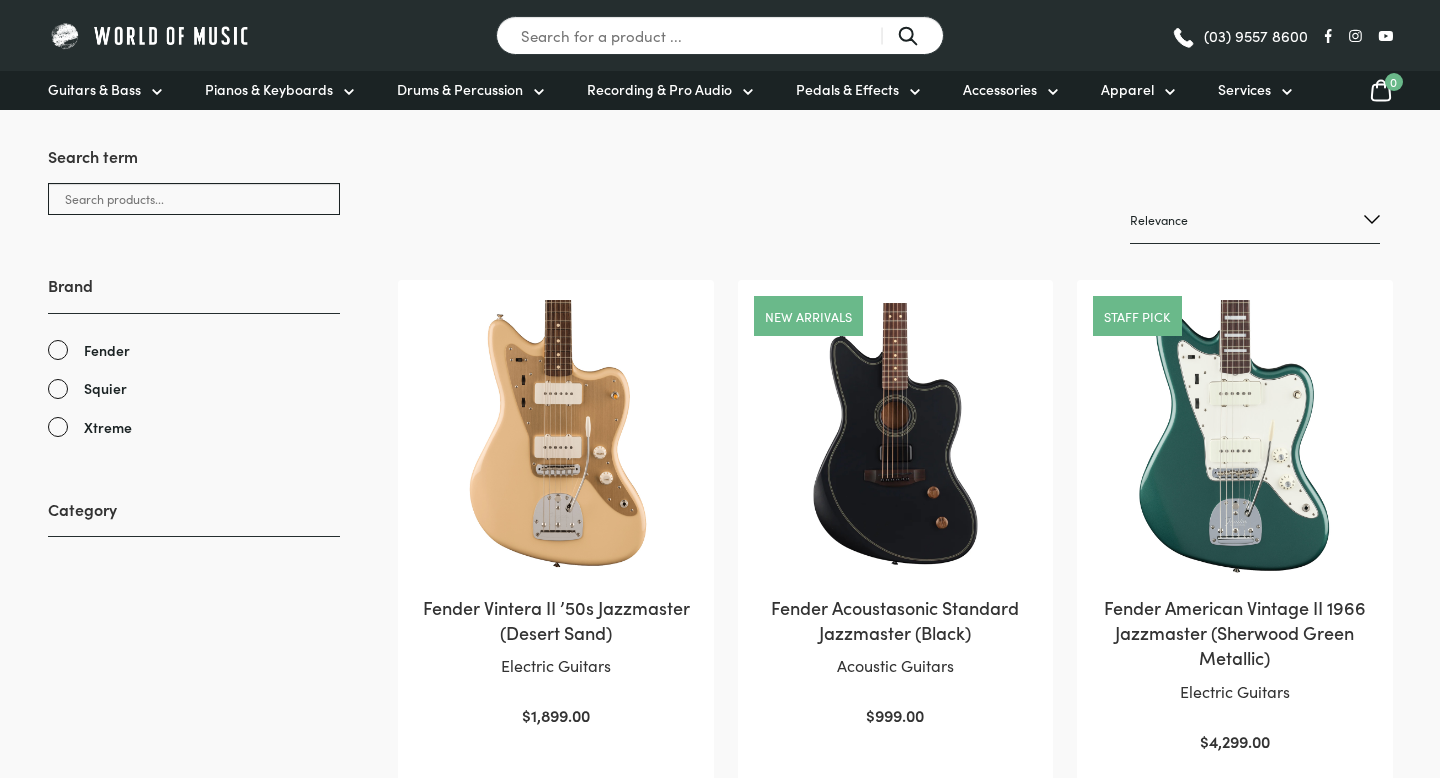scroll, scrollTop: 0, scrollLeft: 0, axis: both 